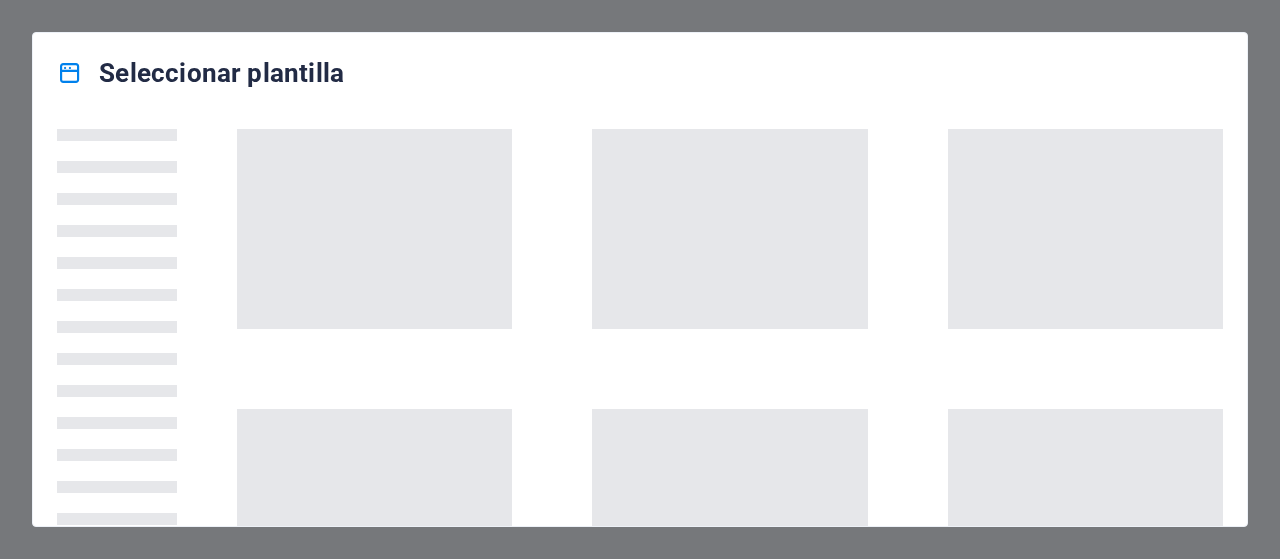 scroll, scrollTop: 0, scrollLeft: 0, axis: both 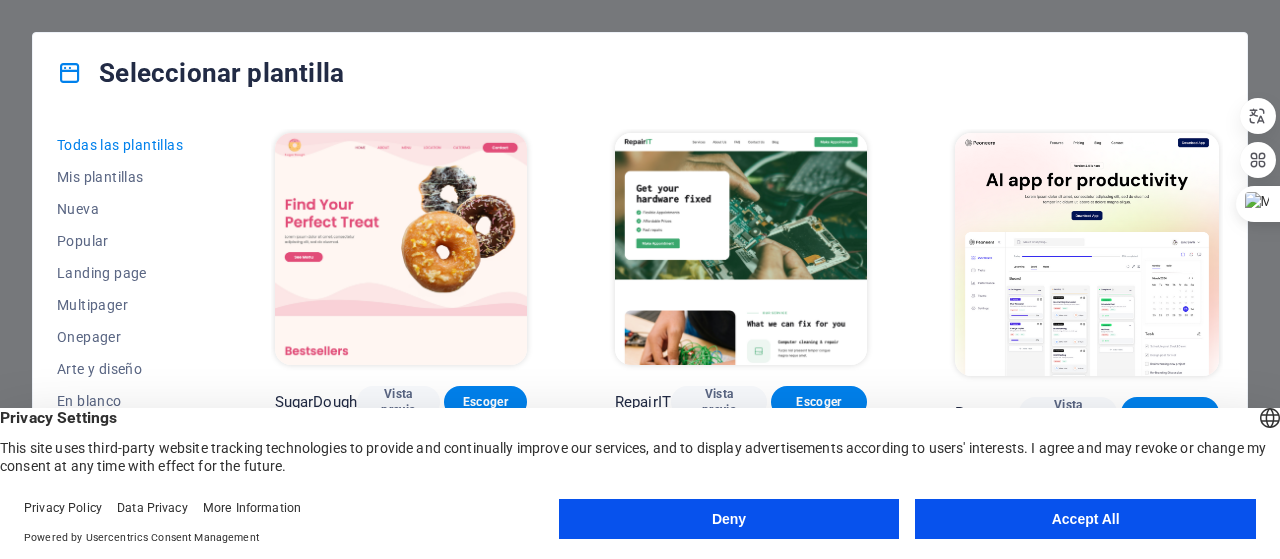 click on "Accept All" at bounding box center (1085, 519) 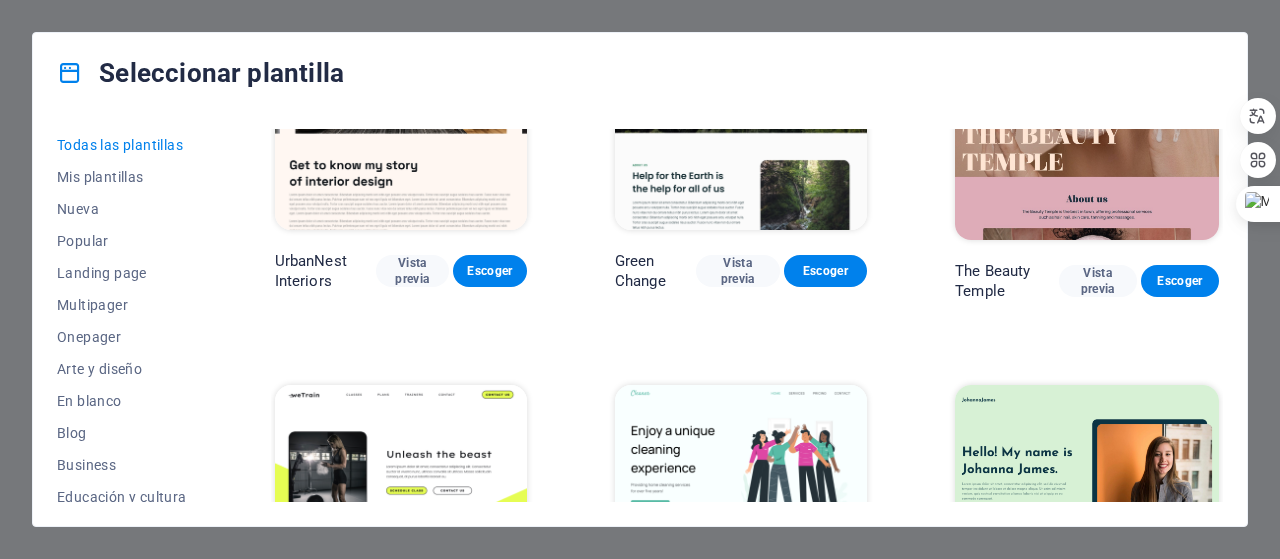 scroll, scrollTop: 2100, scrollLeft: 0, axis: vertical 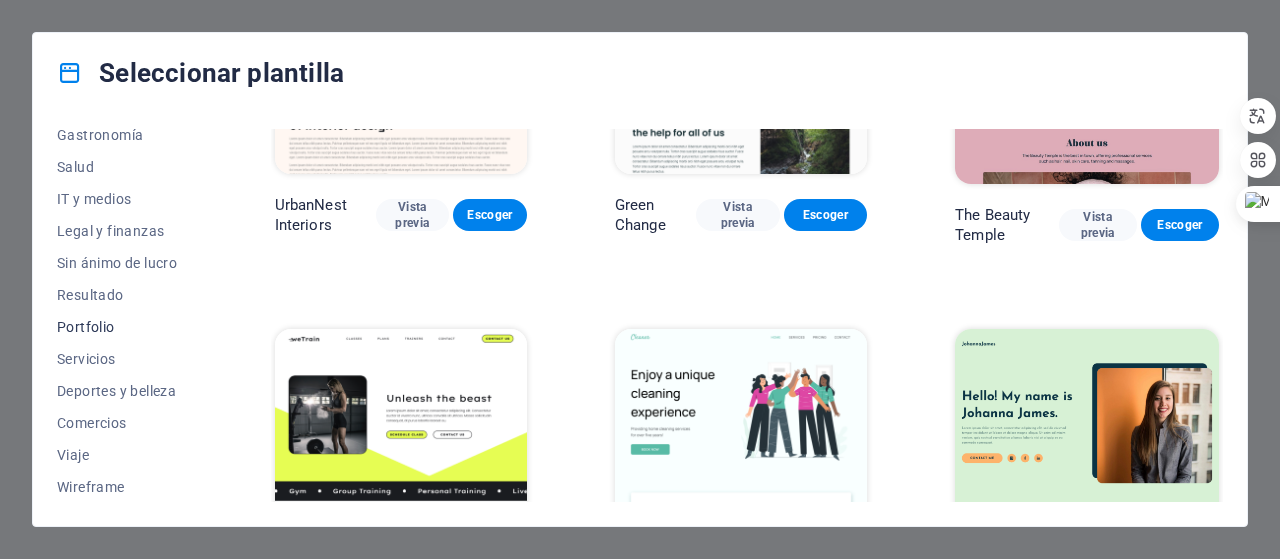 click on "Portfolio" at bounding box center [122, 327] 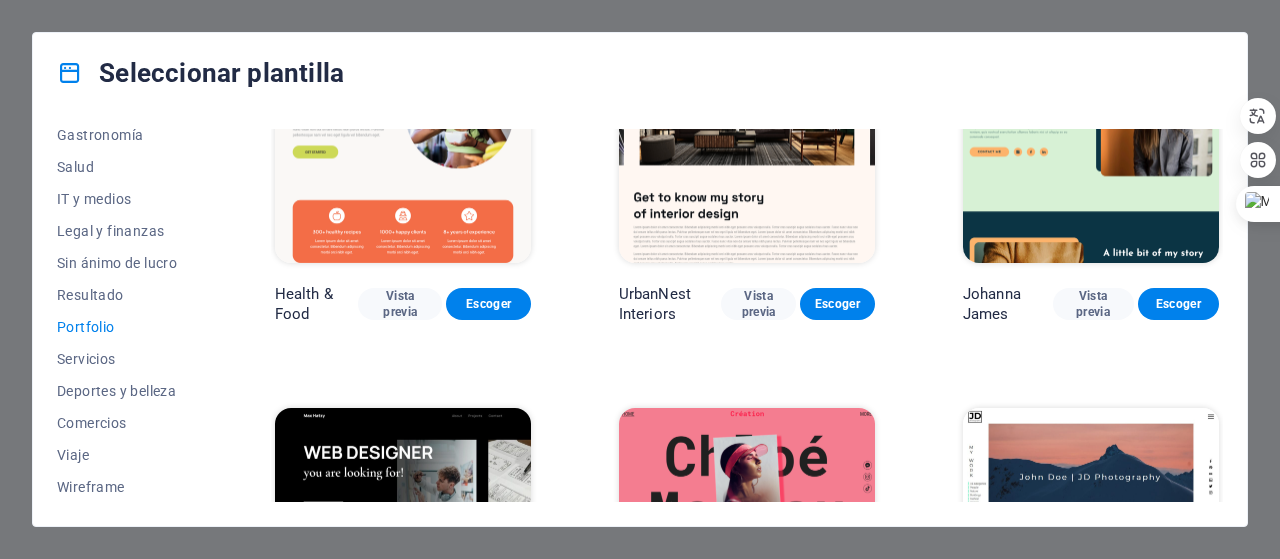 scroll, scrollTop: 400, scrollLeft: 0, axis: vertical 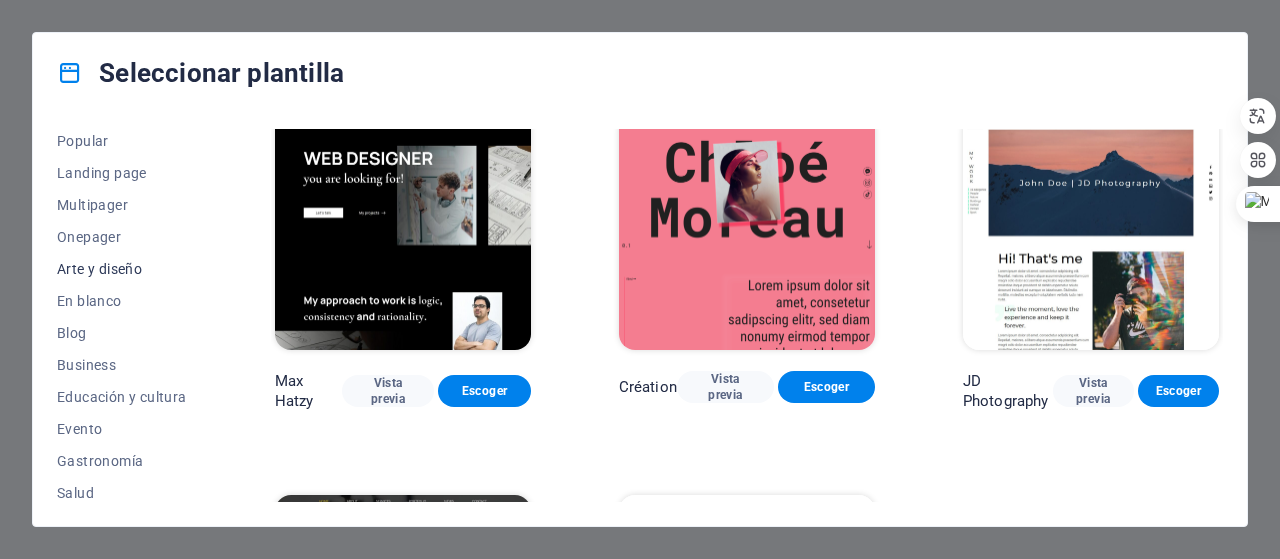 click on "Arte y diseño" at bounding box center [122, 269] 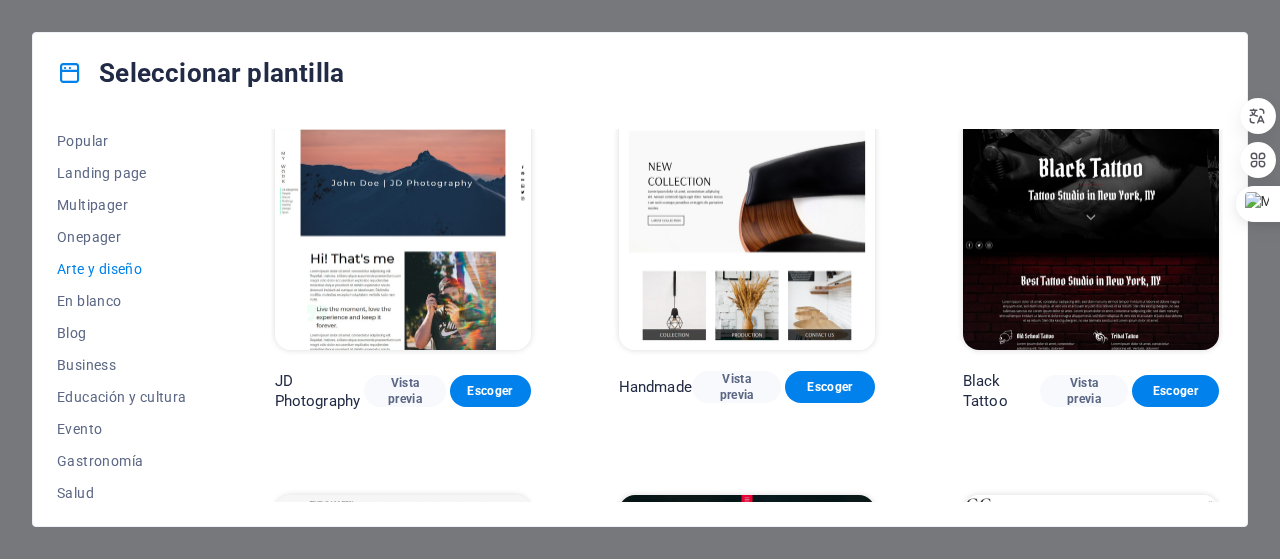 scroll, scrollTop: 21, scrollLeft: 0, axis: vertical 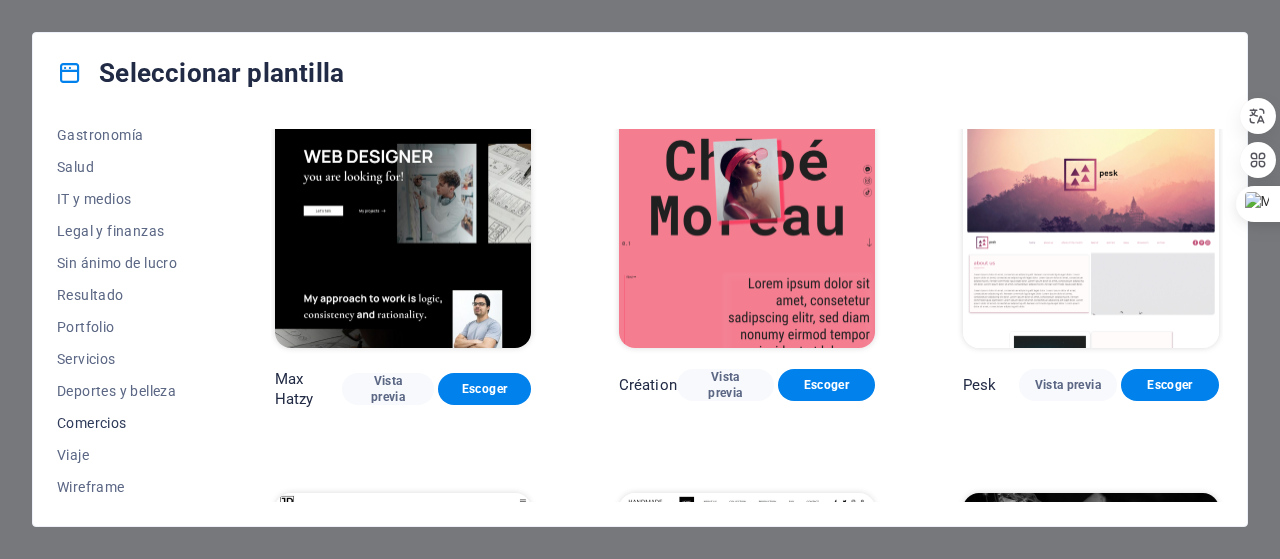click on "Comercios" at bounding box center (122, 423) 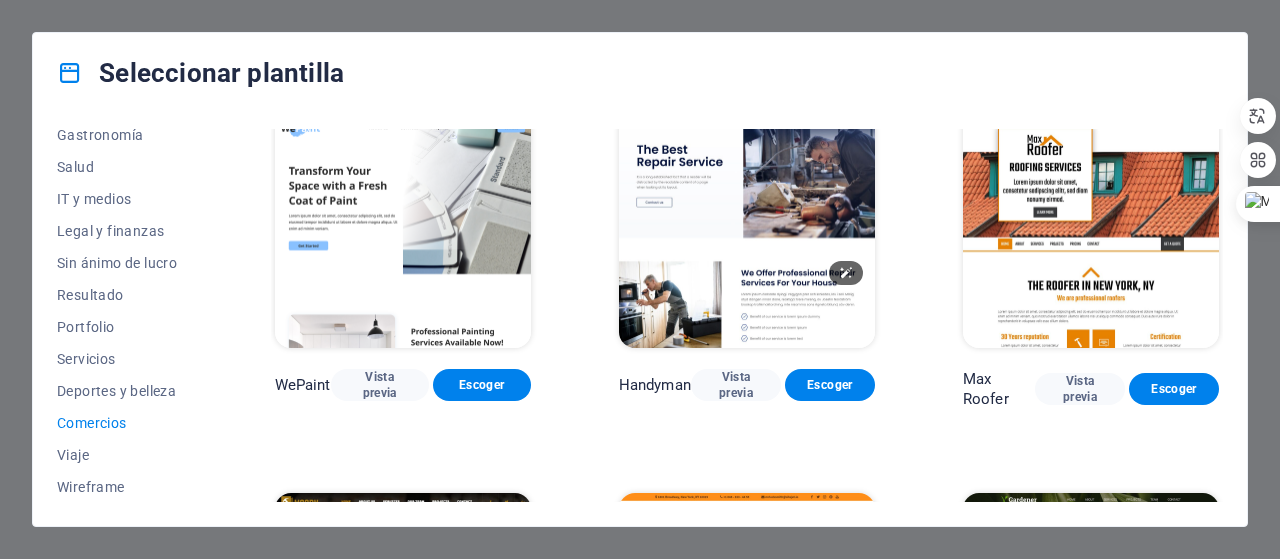 scroll, scrollTop: 321, scrollLeft: 0, axis: vertical 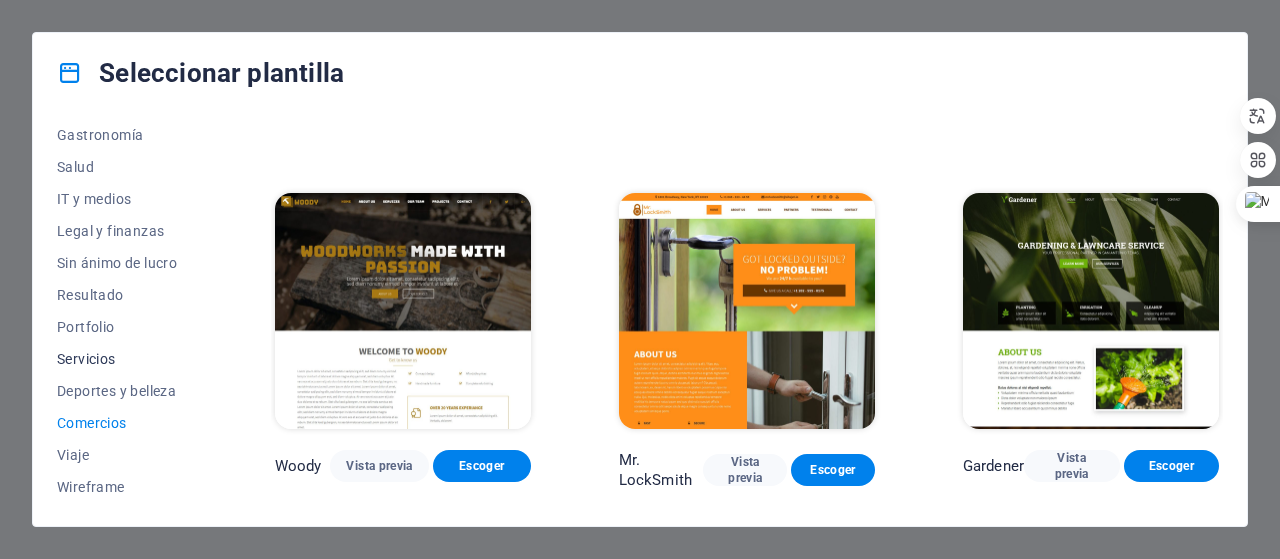 click on "Servicios" at bounding box center (122, 359) 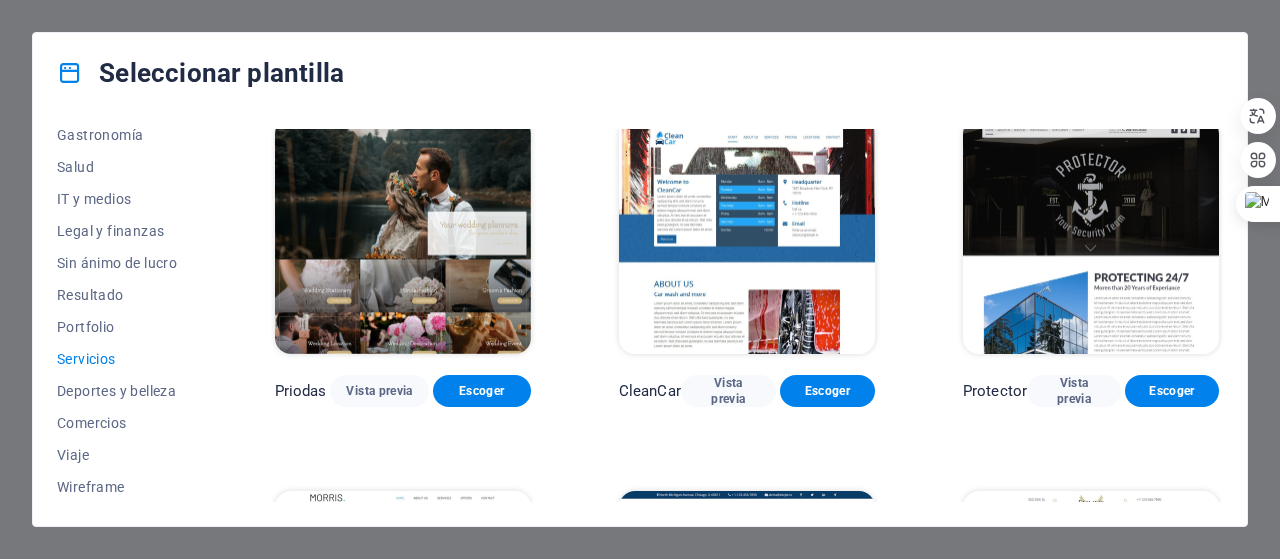 scroll, scrollTop: 1121, scrollLeft: 0, axis: vertical 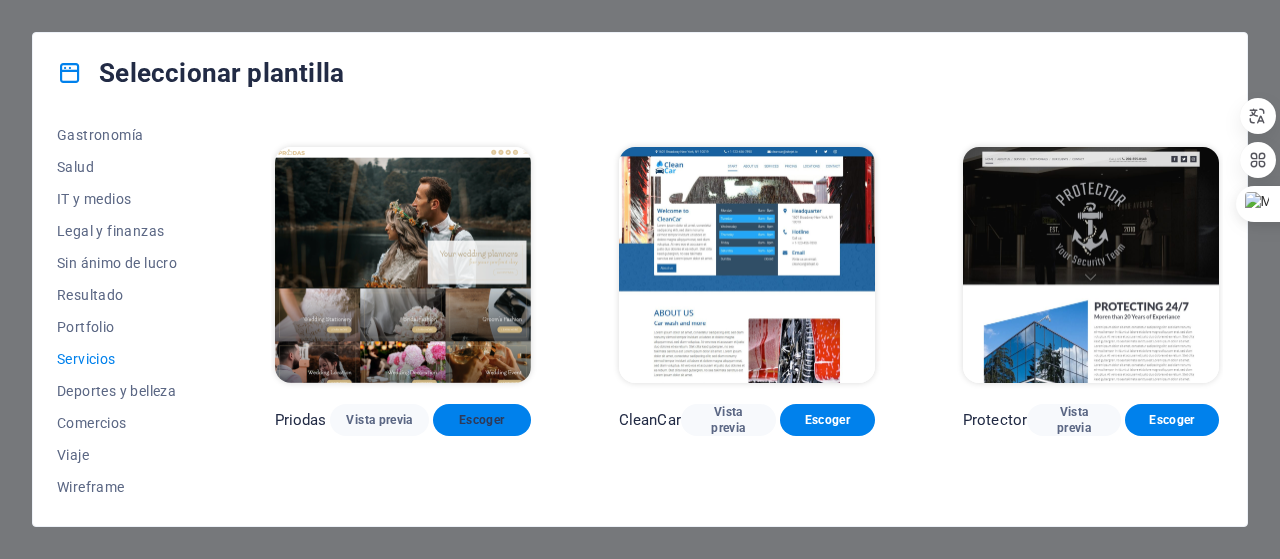click on "Escoger" at bounding box center [482, 420] 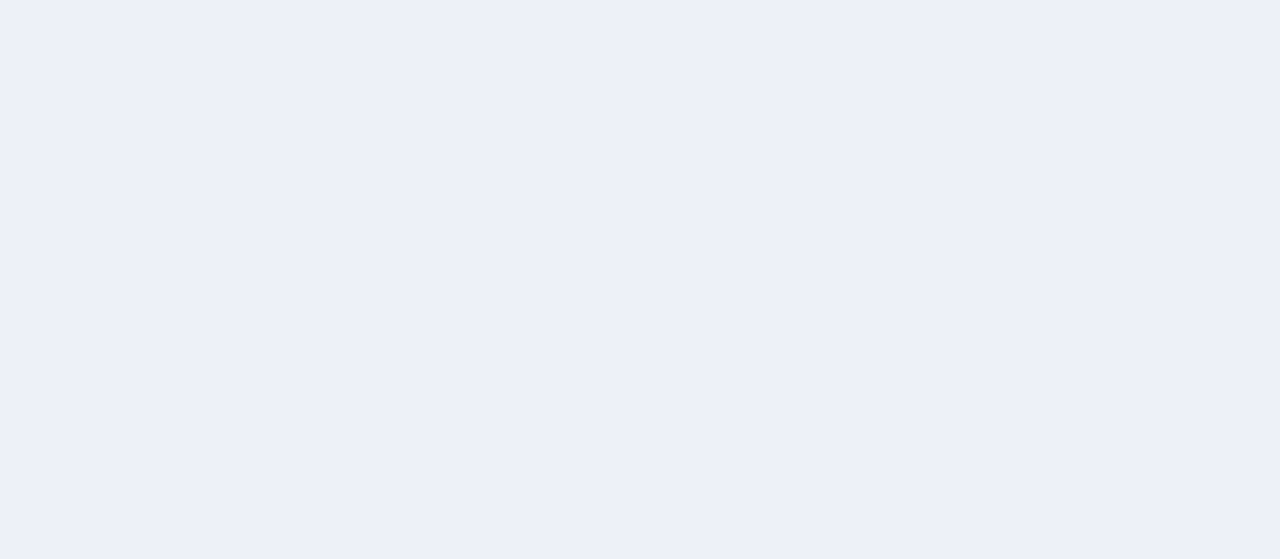 scroll, scrollTop: 0, scrollLeft: 0, axis: both 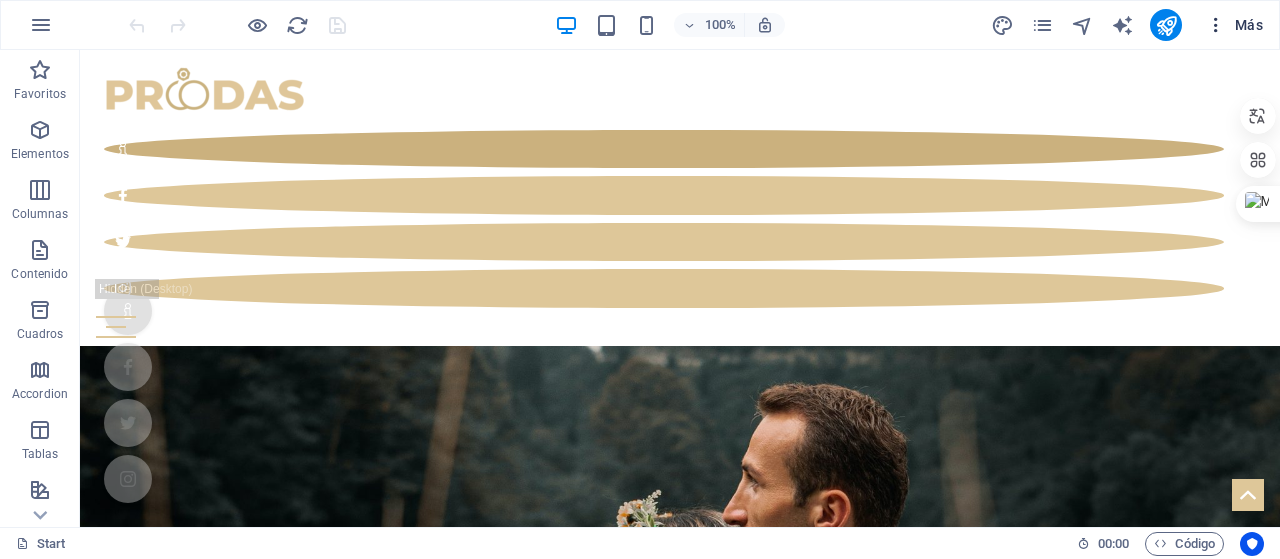 click on "Más" at bounding box center (1234, 25) 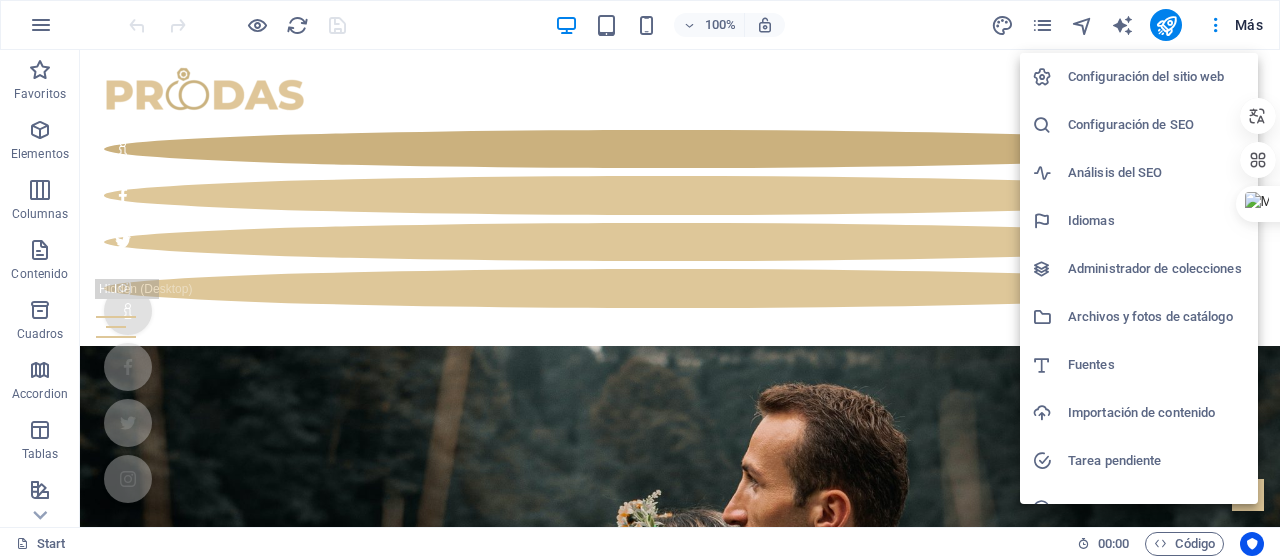 click at bounding box center [640, 279] 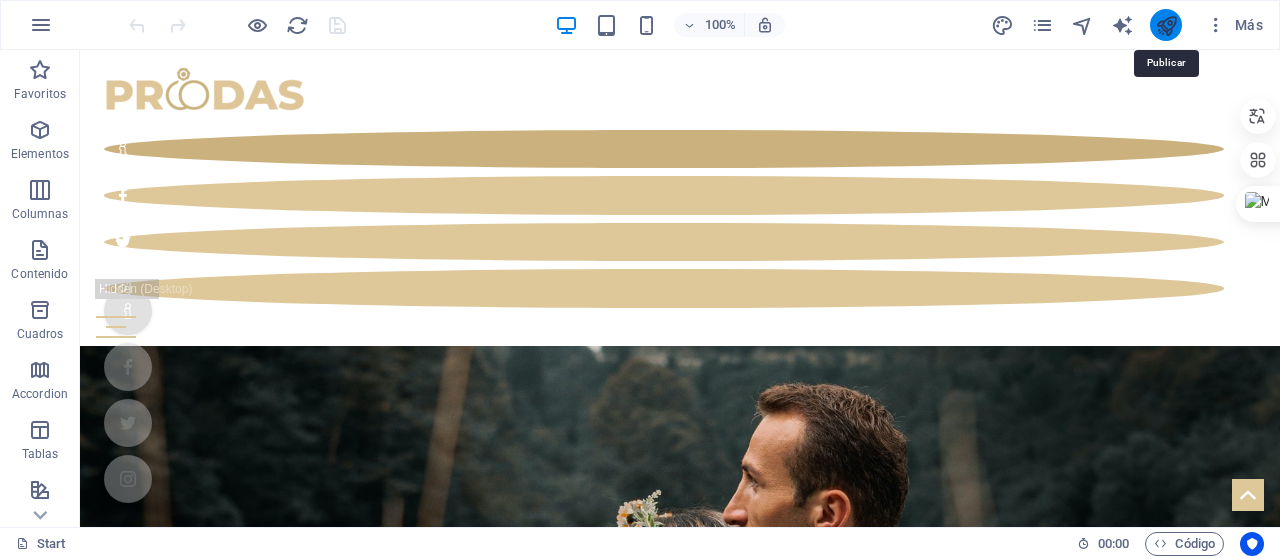 click at bounding box center [1166, 25] 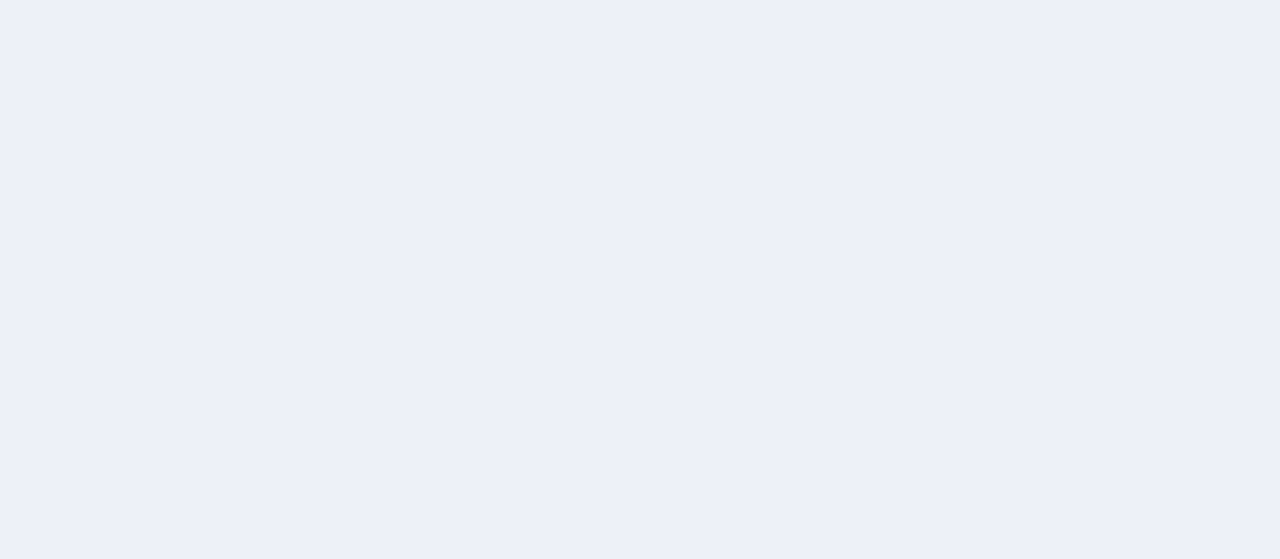 scroll, scrollTop: 0, scrollLeft: 0, axis: both 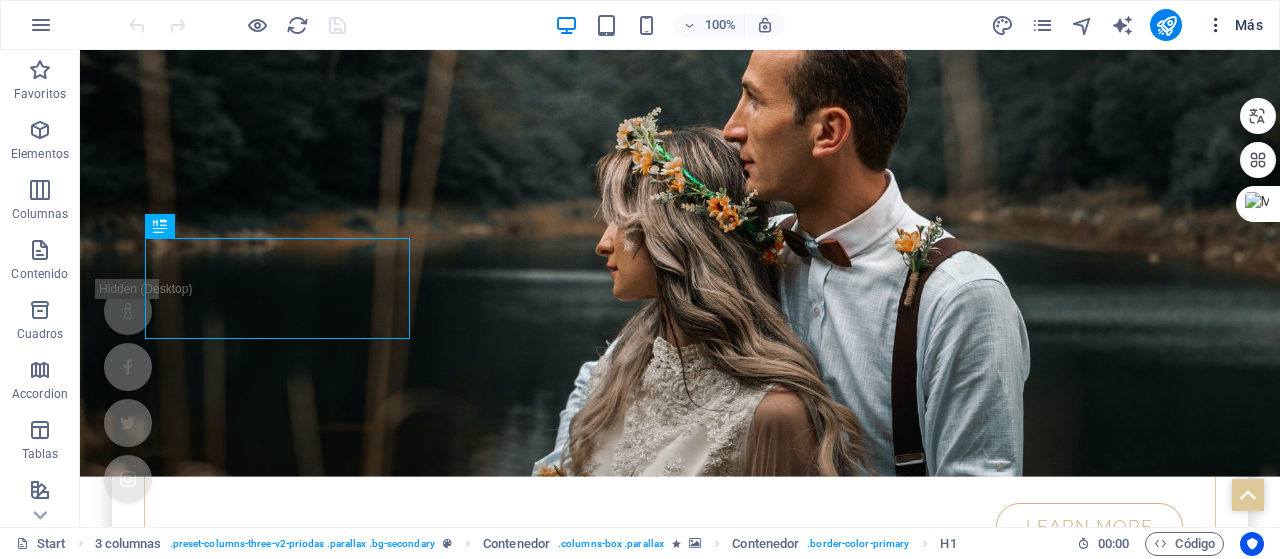 click at bounding box center [1216, 25] 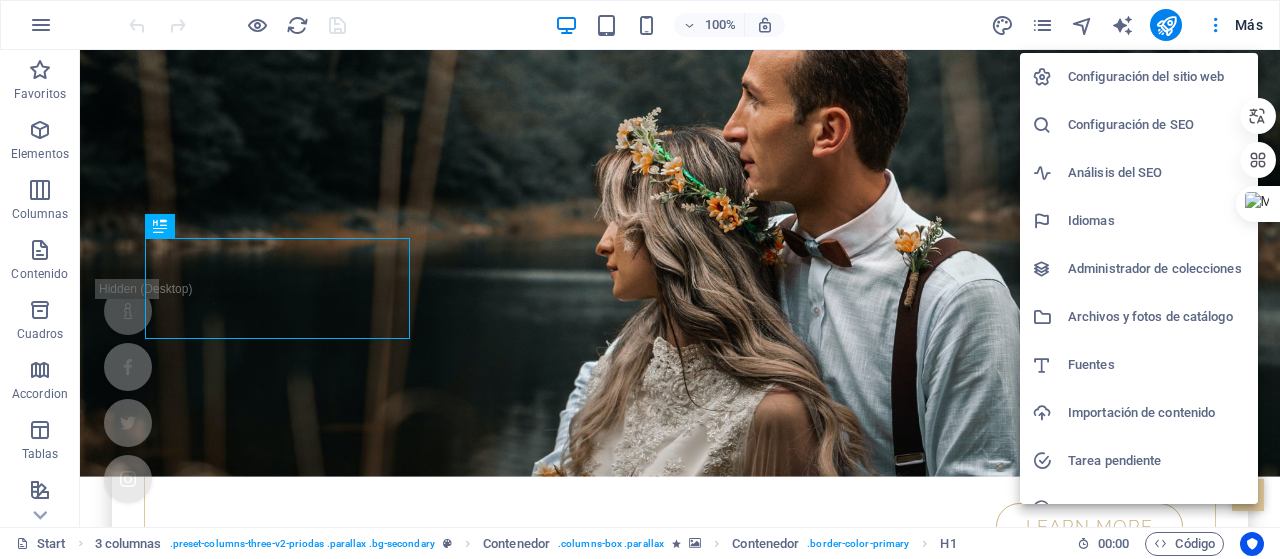 click on "Configuración del sitio web" at bounding box center [1157, 77] 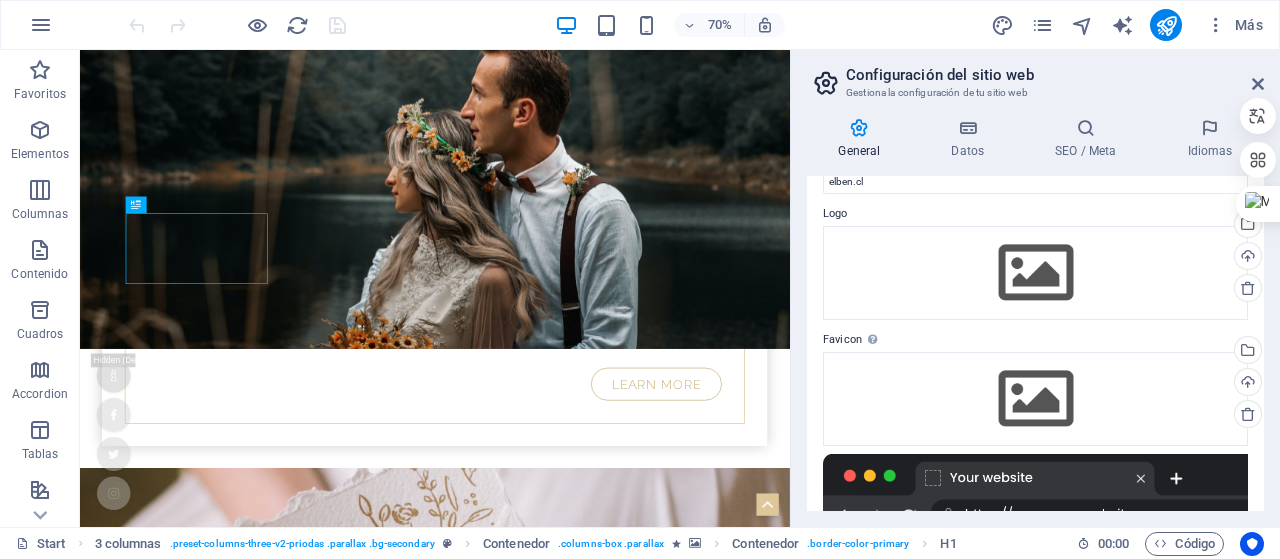 scroll, scrollTop: 0, scrollLeft: 0, axis: both 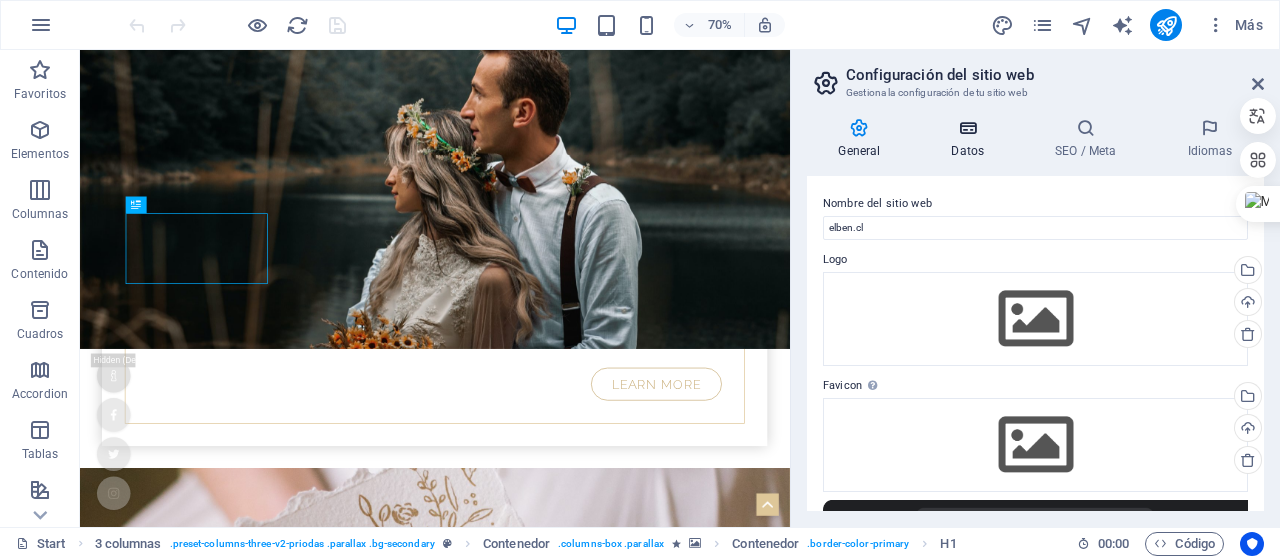 click on "Datos" at bounding box center (972, 139) 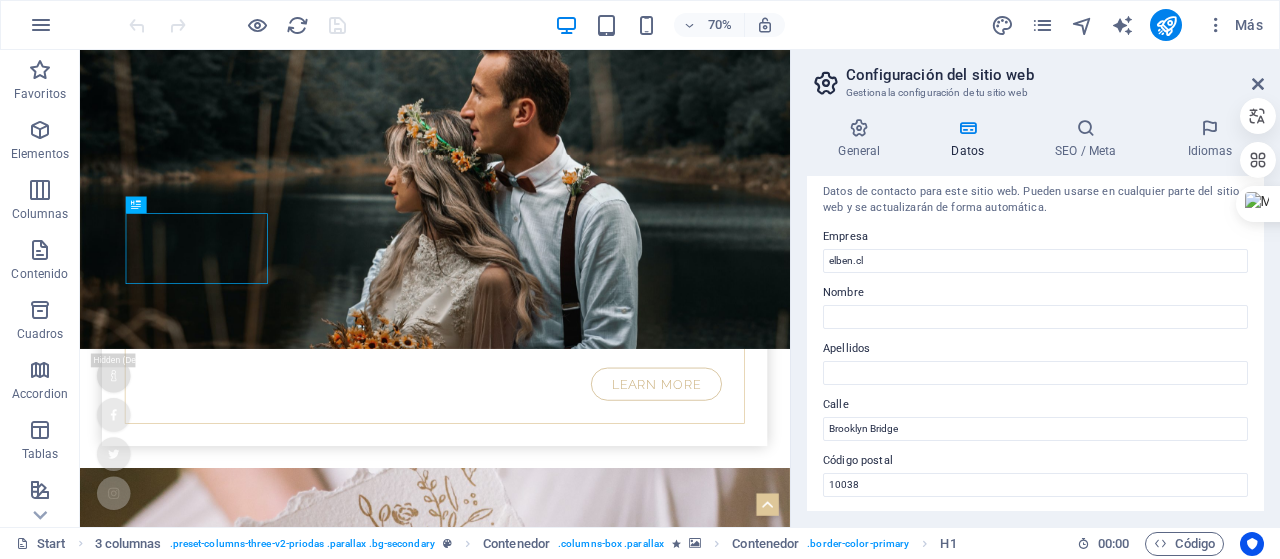 scroll, scrollTop: 0, scrollLeft: 0, axis: both 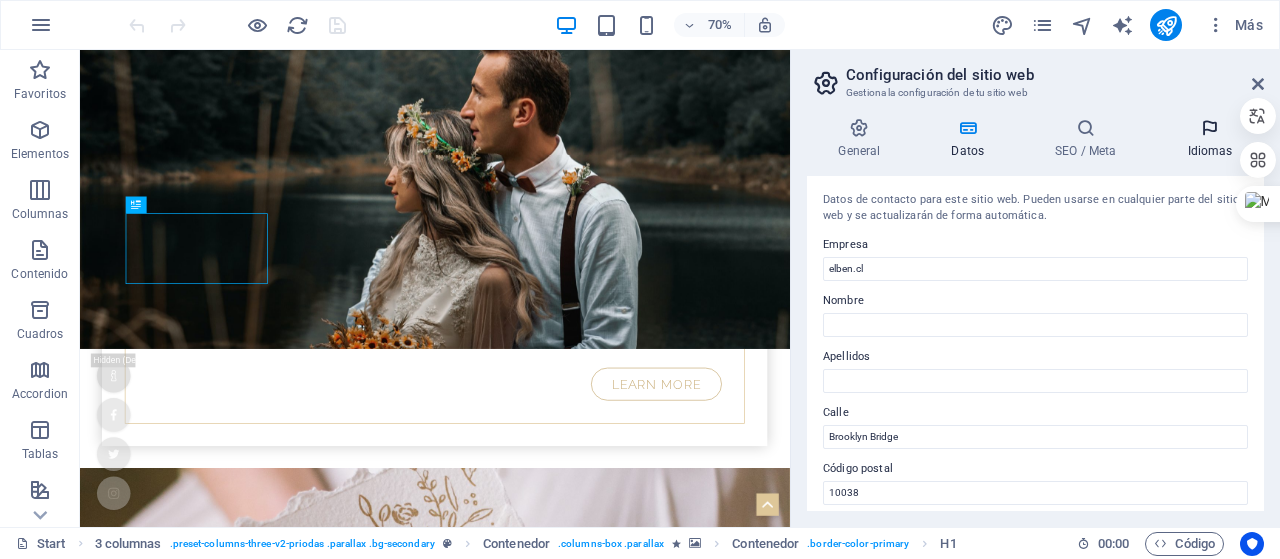 click on "Idiomas" at bounding box center (1210, 139) 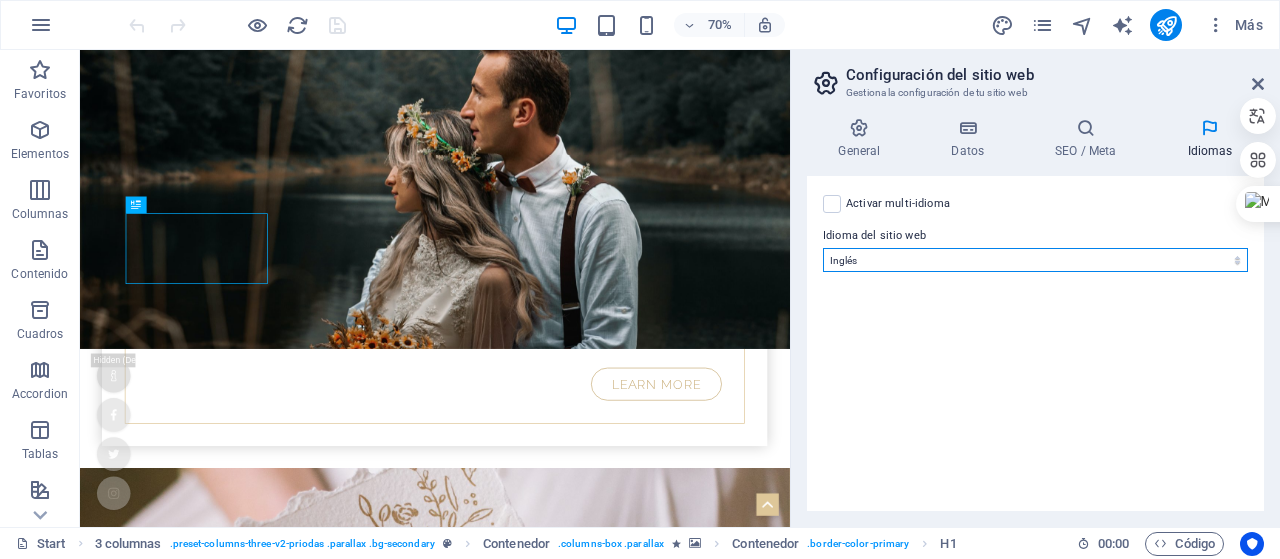 click on "Abkhazian Afar Afrikaans Akan Albanés Alemán Amharic Árabe Aragonese Armenian Assamese Avaric Avestan Aymara Azerbaijani Bambara Bashkir Basque Belarusian Bengalí Bihari languages Bislama Bokmål Bosnian Breton Búlgaro Burmese Catalán Central Khmer Chamorro Chechen Checo Chino Church Slavic Chuvash Coreano Cornish Corsican Cree Croata Danés Dzongkha Eslovaco Esloveno Español Esperanto Estonian Ewe Faroese Farsi (Persa) Fijian Finlandés Francés Fulah Gaelic Galician Ganda Georgian Greenlandic Griego Guaraní Gujarati Haitian Creole Hausa Hebreo Herero Hindi Hiri Motu Holandés Húngaro Ido Igbo Indonesio Inglés Interlingua Interlingue Inuktitut Inupiaq Irish Islandés Italiano Japonés Javanese Kannada Kanuri Kashmiri Kazakh Kikuyu Kinyarwanda Komi Kongo Kurdish Kwanyama Kyrgyz Lao Latín Letón Limburgish Lingala Lituano Luba-Katanga Luxembourgish Macedonio Malagasy Malay Malayalam Maldivian Maltés Manx Maori Marathi Marshallese Mongolian Nauru Navajo Ndonga Nepali North Ndebele Northern Sami Pali" at bounding box center (1035, 260) 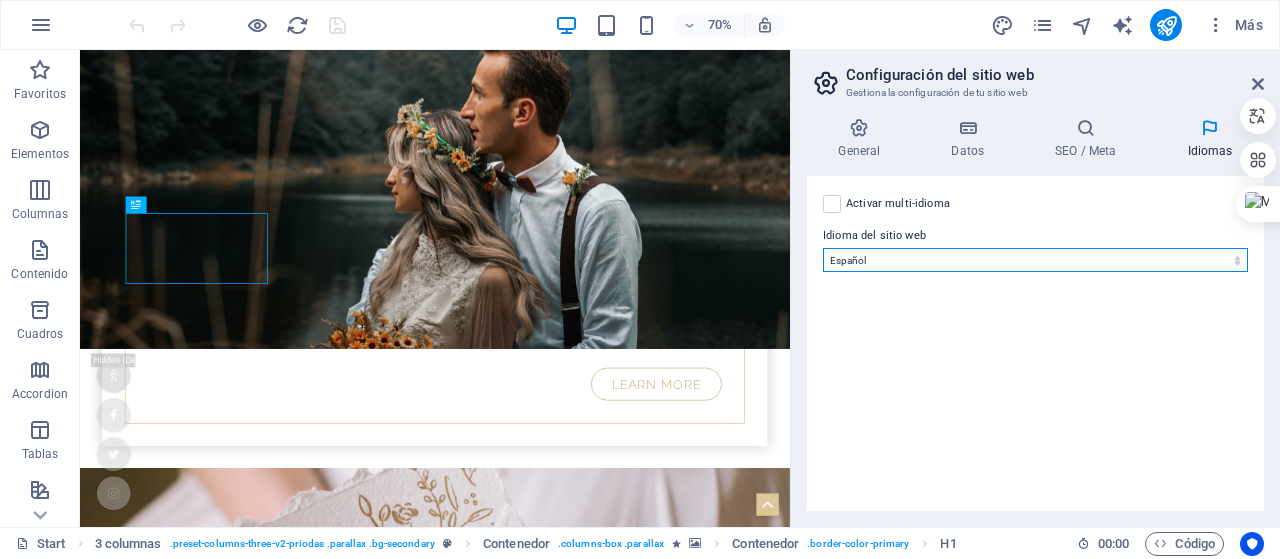 click on "Abkhazian Afar Afrikaans Akan Albanés Alemán Amharic Árabe Aragonese Armenian Assamese Avaric Avestan Aymara Azerbaijani Bambara Bashkir Basque Belarusian Bengalí Bihari languages Bislama Bokmål Bosnian Breton Búlgaro Burmese Catalán Central Khmer Chamorro Chechen Checo Chino Church Slavic Chuvash Coreano Cornish Corsican Cree Croata Danés Dzongkha Eslovaco Esloveno Español Esperanto Estonian Ewe Faroese Farsi (Persa) Fijian Finlandés Francés Fulah Gaelic Galician Ganda Georgian Greenlandic Griego Guaraní Gujarati Haitian Creole Hausa Hebreo Herero Hindi Hiri Motu Holandés Húngaro Ido Igbo Indonesio Inglés Interlingua Interlingue Inuktitut Inupiaq Irish Islandés Italiano Japonés Javanese Kannada Kanuri Kashmiri Kazakh Kikuyu Kinyarwanda Komi Kongo Kurdish Kwanyama Kyrgyz Lao Latín Letón Limburgish Lingala Lituano Luba-Katanga Luxembourgish Macedonio Malagasy Malay Malayalam Maldivian Maltés Manx Maori Marathi Marshallese Mongolian Nauru Navajo Ndonga Nepali North Ndebele Northern Sami Pali" at bounding box center (1035, 260) 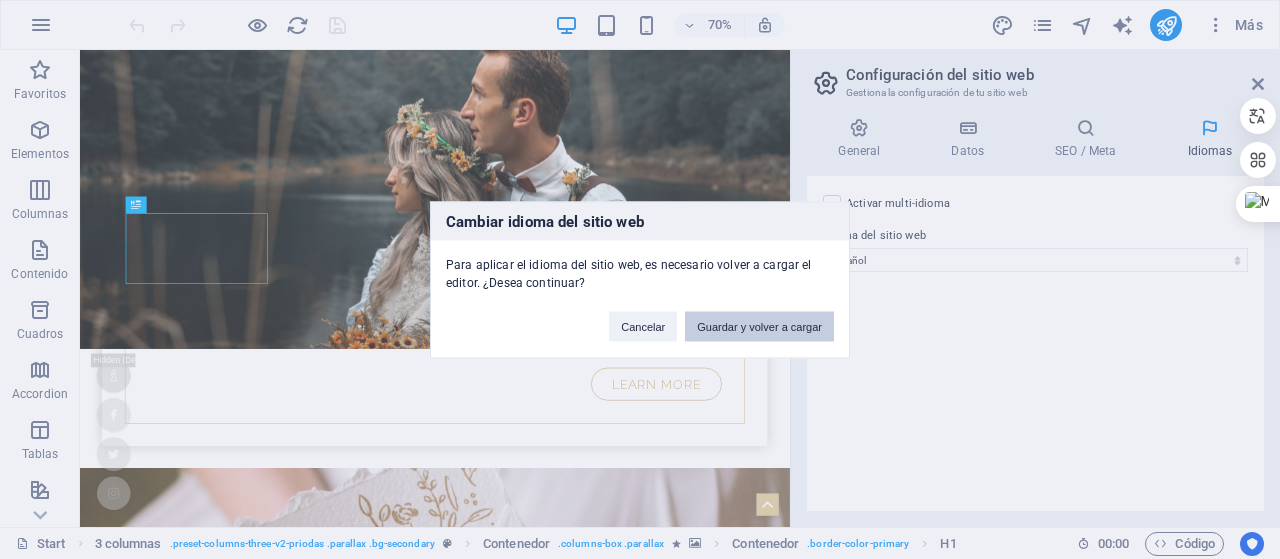 click on "Guardar y volver a cargar" at bounding box center [759, 326] 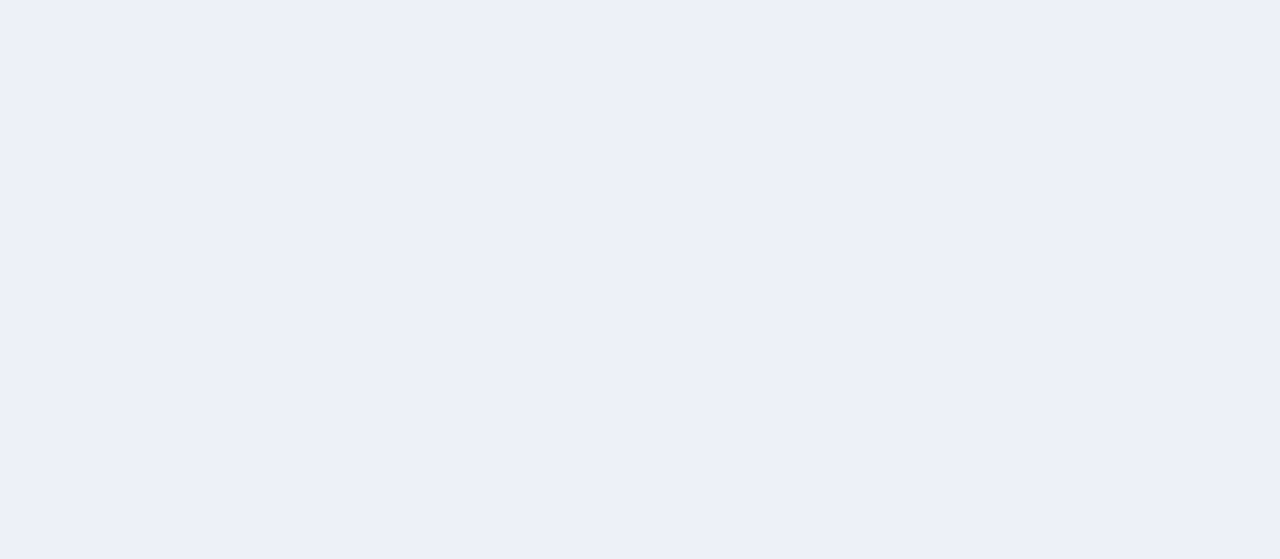 scroll, scrollTop: 0, scrollLeft: 0, axis: both 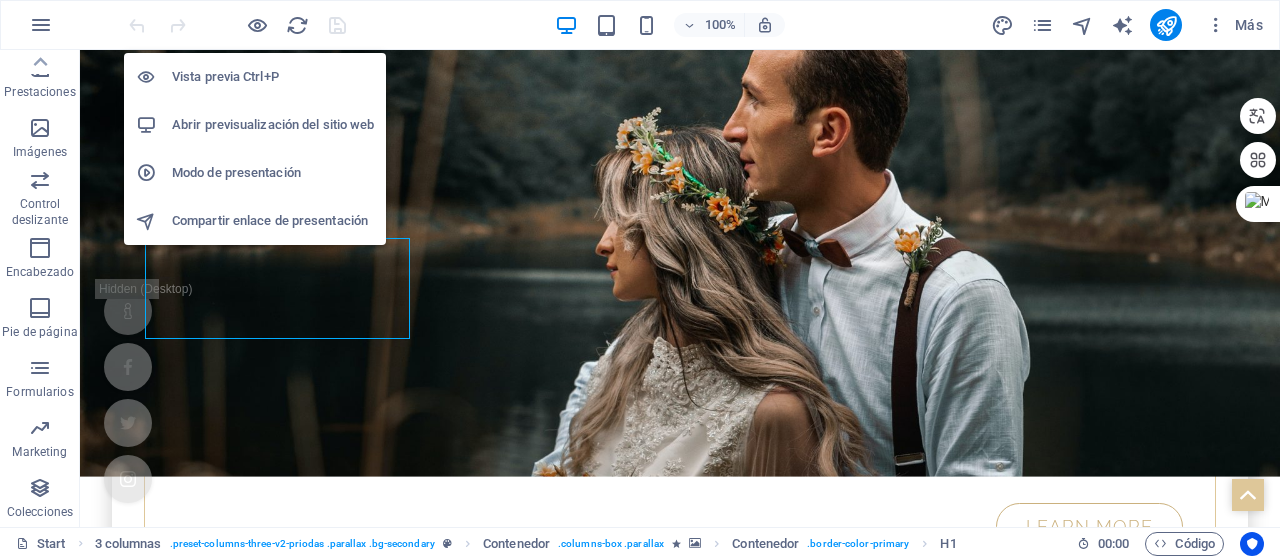 drag, startPoint x: 256, startPoint y: 125, endPoint x: 233, endPoint y: 128, distance: 23.194826 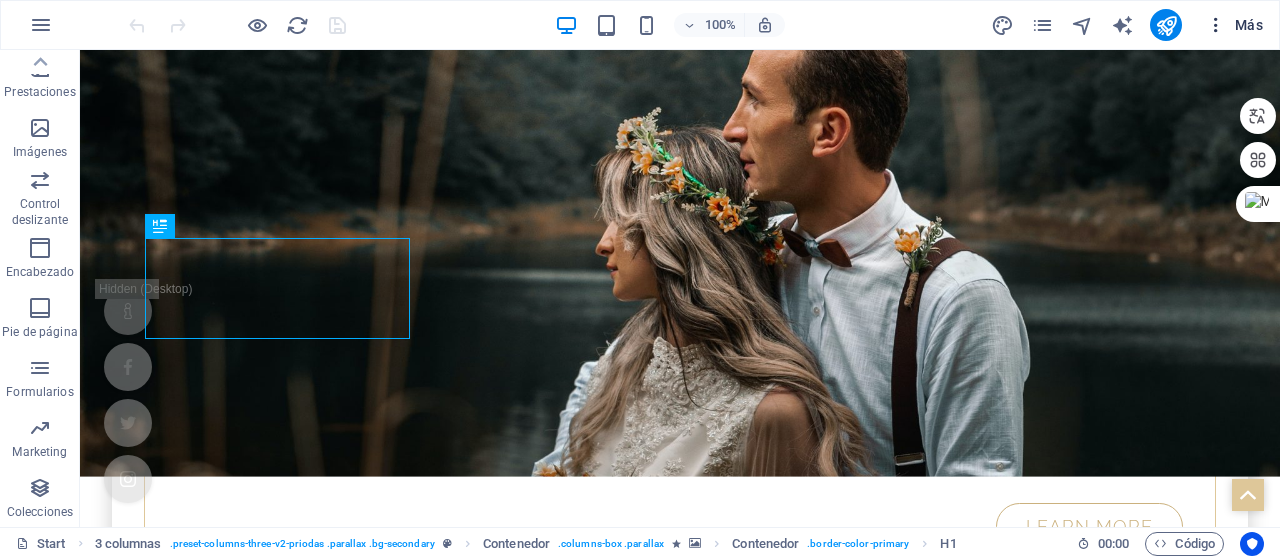 click on "Más" at bounding box center [1234, 25] 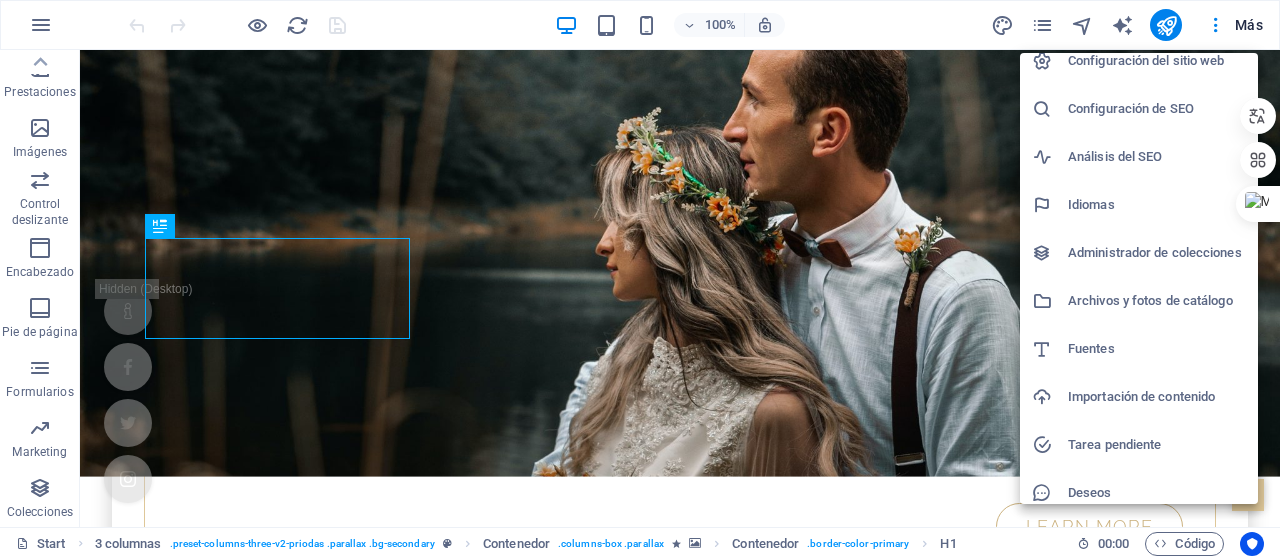 scroll, scrollTop: 0, scrollLeft: 0, axis: both 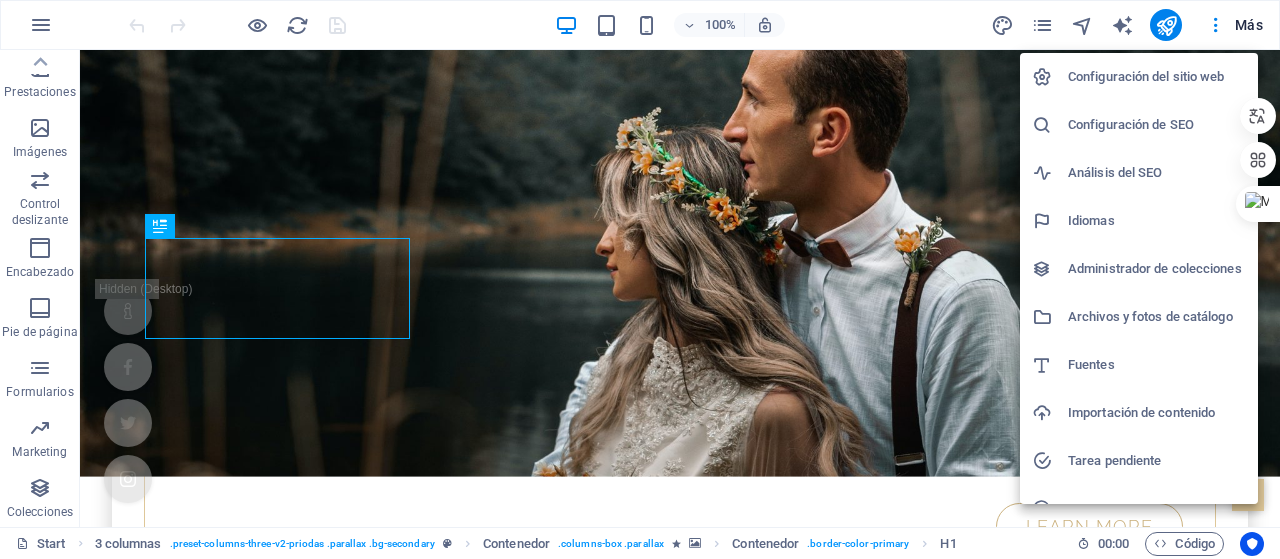 click on "Configuración del sitio web" at bounding box center (1157, 77) 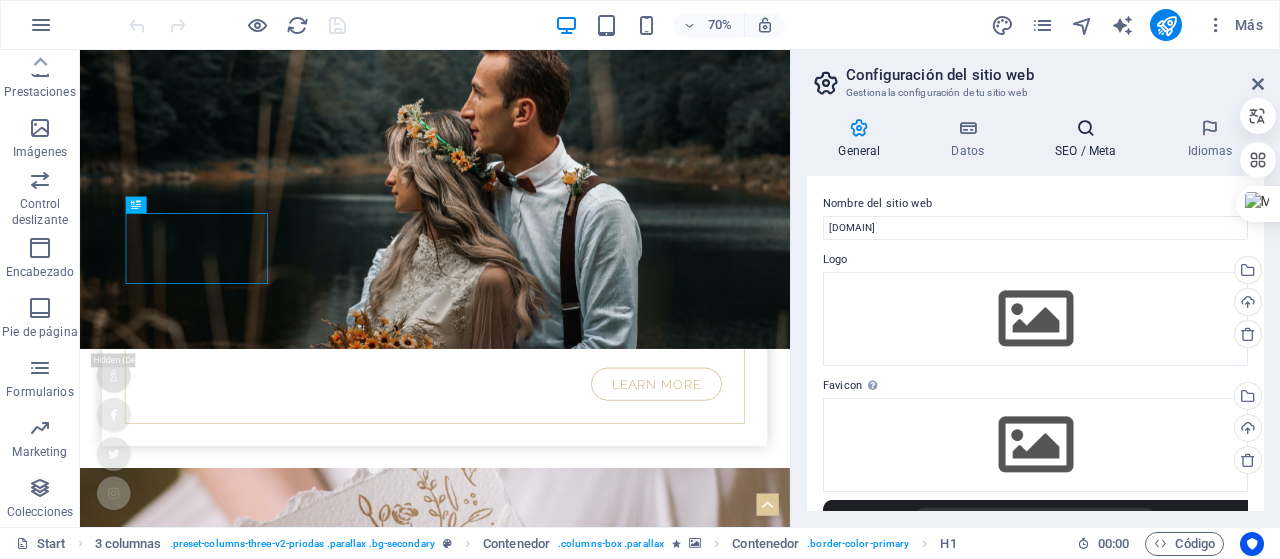 click on "SEO / Meta" at bounding box center [1090, 139] 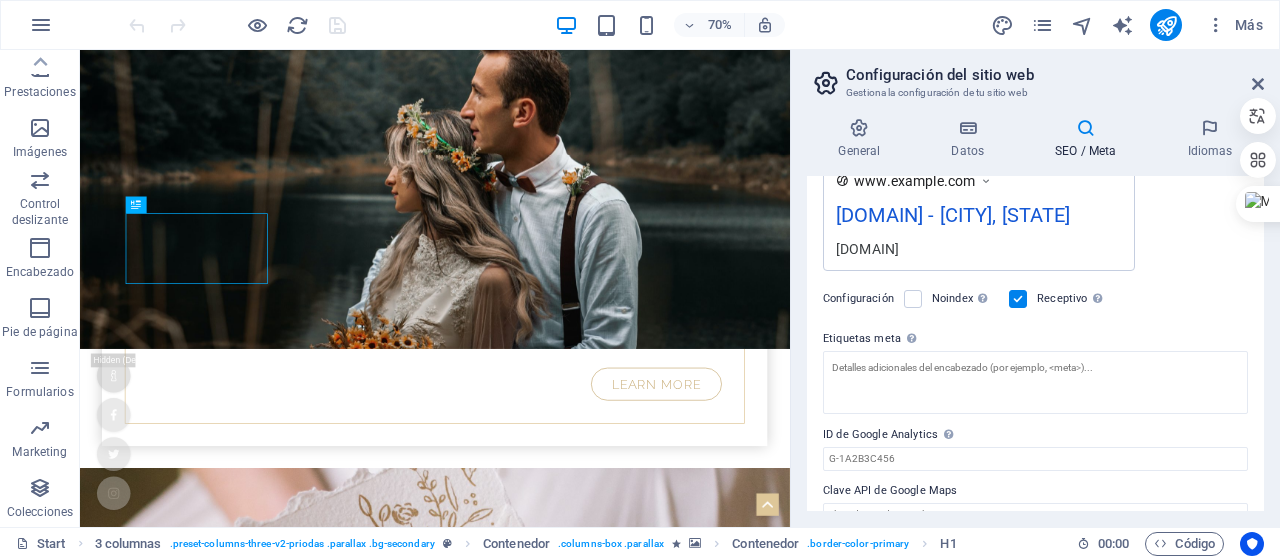 scroll, scrollTop: 398, scrollLeft: 0, axis: vertical 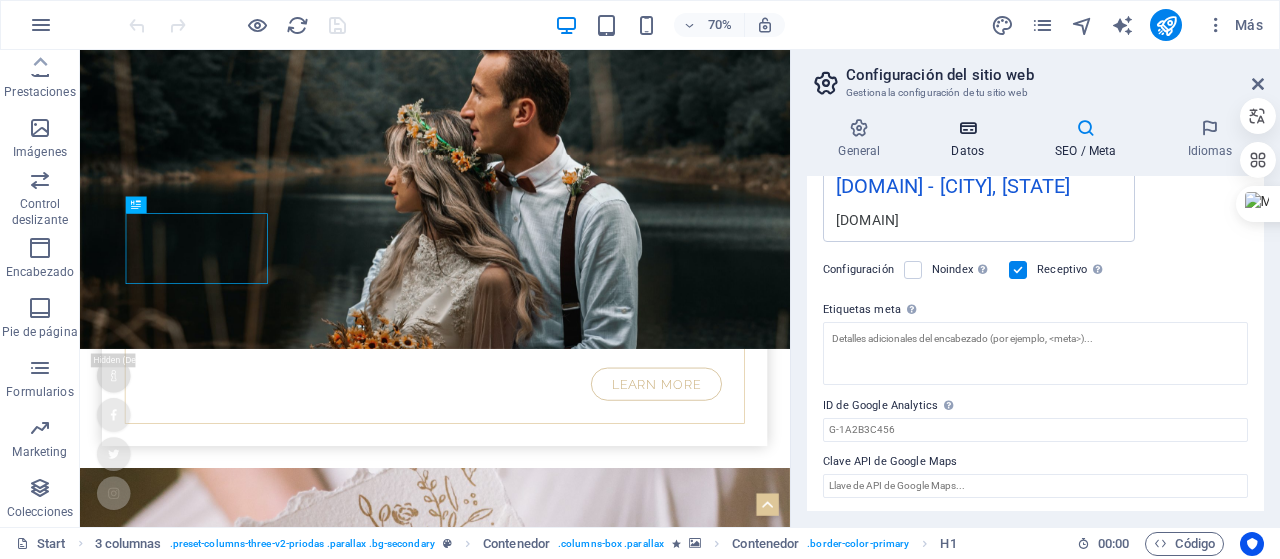click at bounding box center (968, 128) 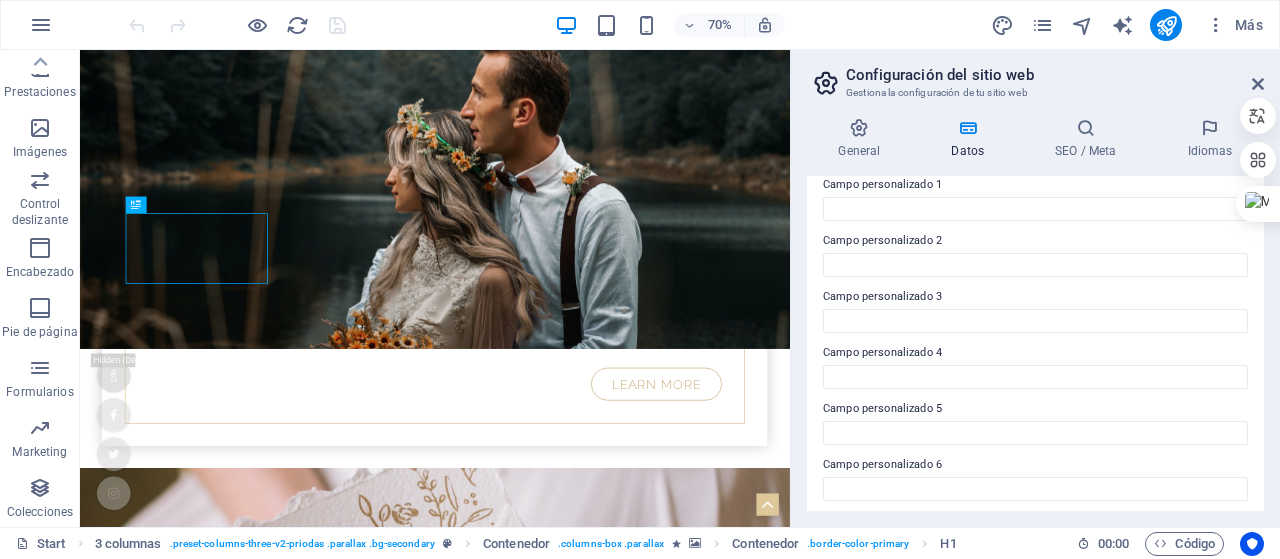 scroll, scrollTop: 625, scrollLeft: 0, axis: vertical 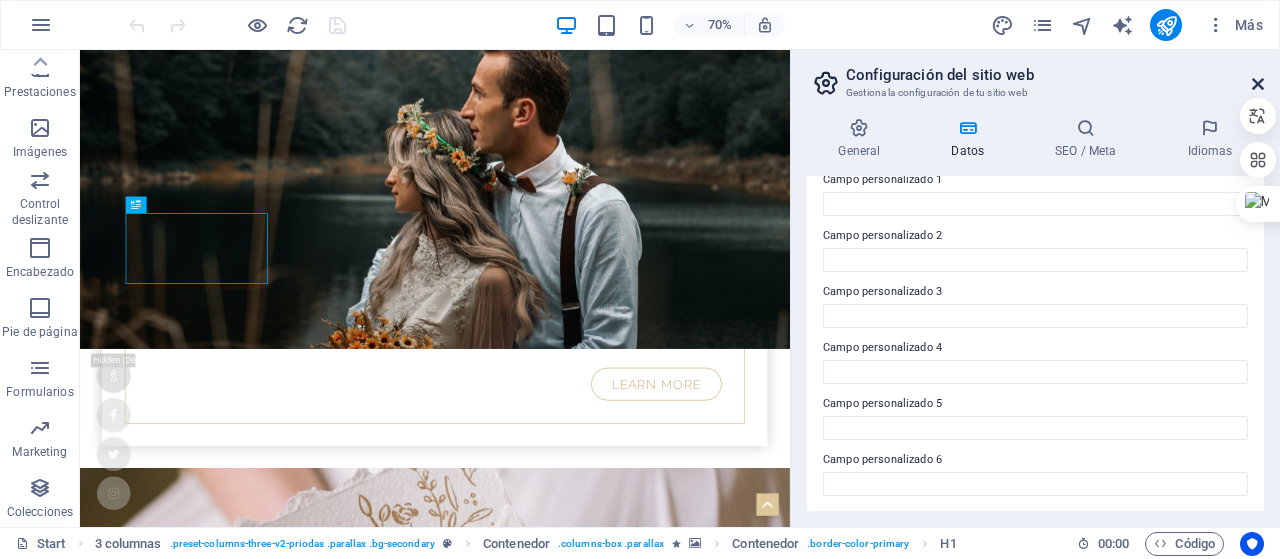 click at bounding box center [1258, 84] 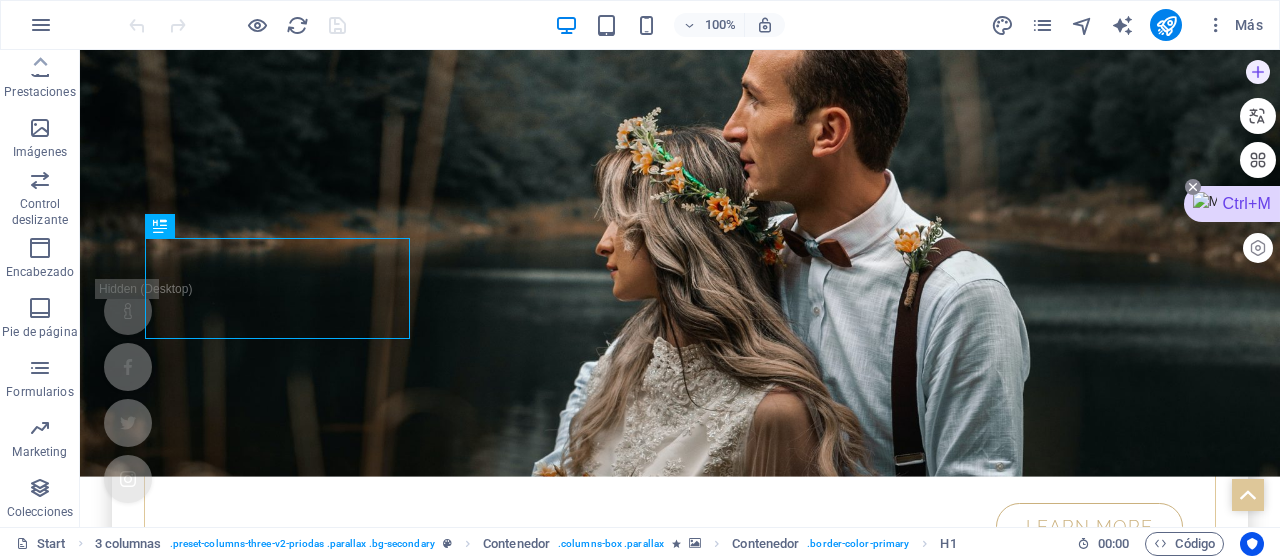click 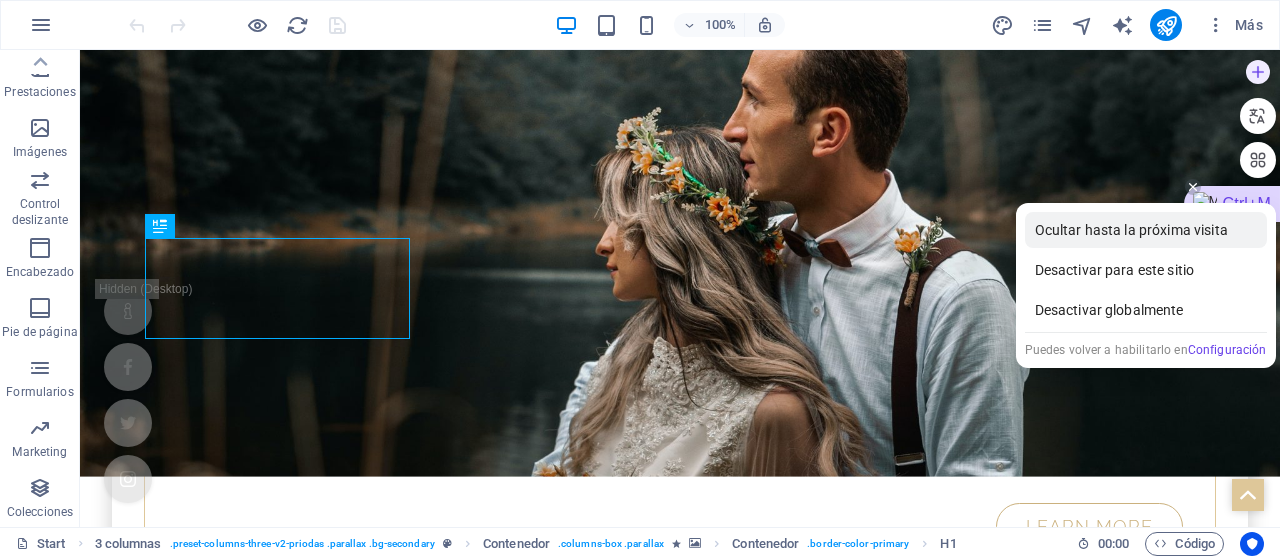 drag, startPoint x: 1135, startPoint y: 224, endPoint x: 284, endPoint y: 305, distance: 854.8462 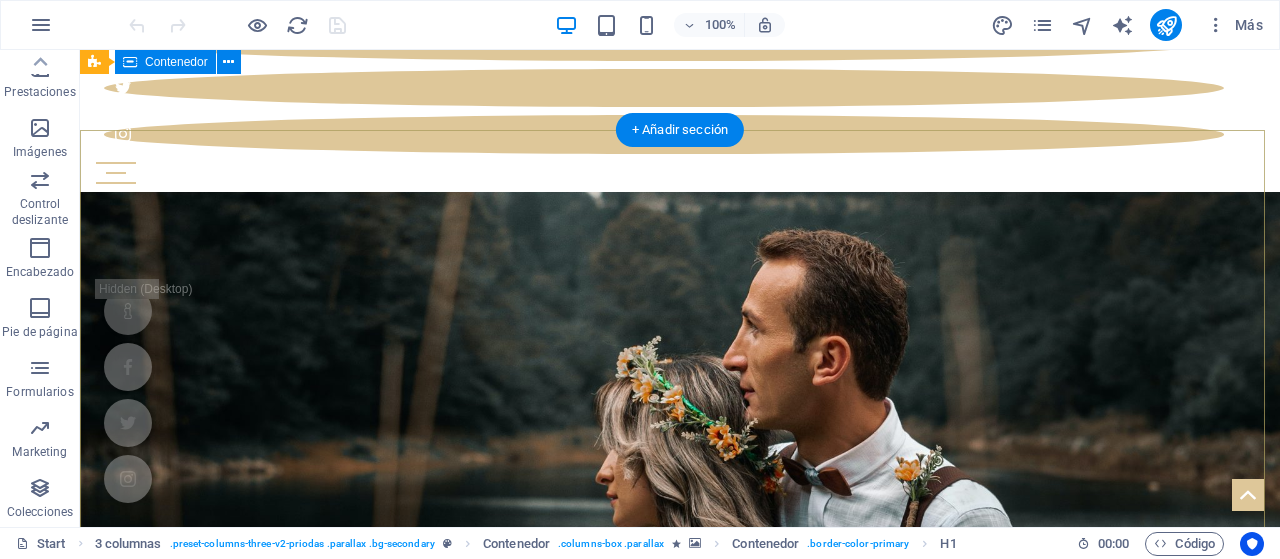 scroll, scrollTop: 0, scrollLeft: 0, axis: both 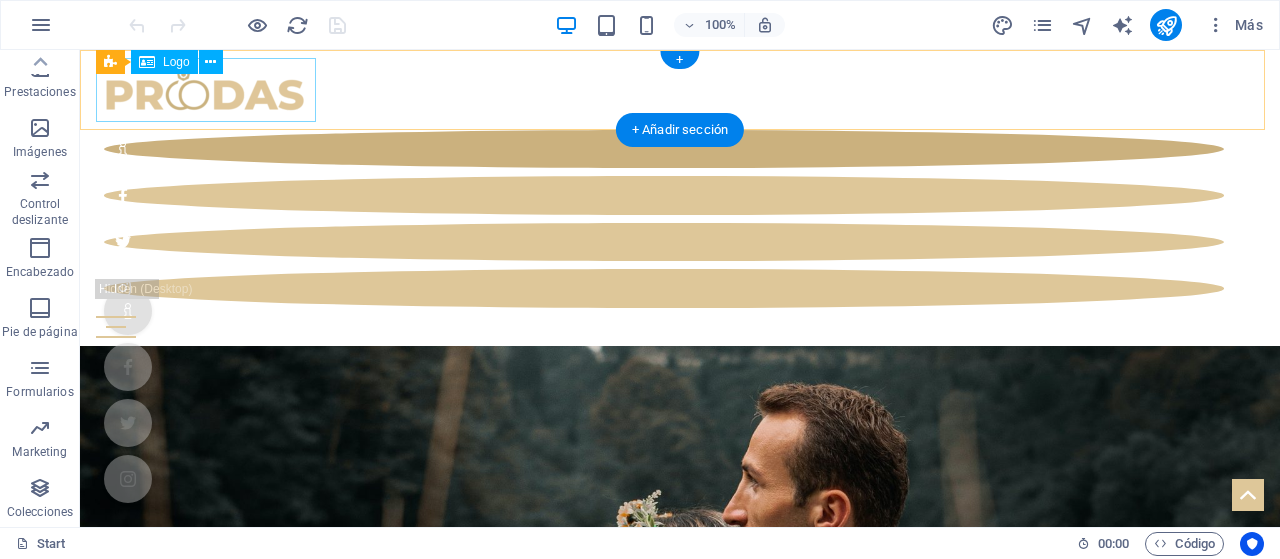 click at bounding box center [680, 90] 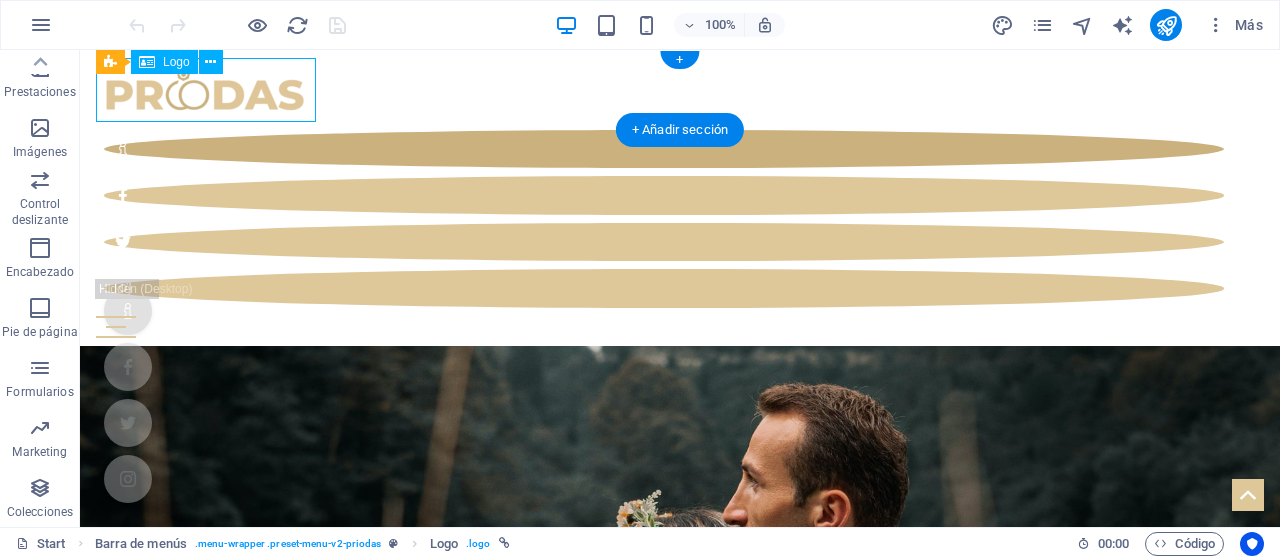 click at bounding box center (680, 90) 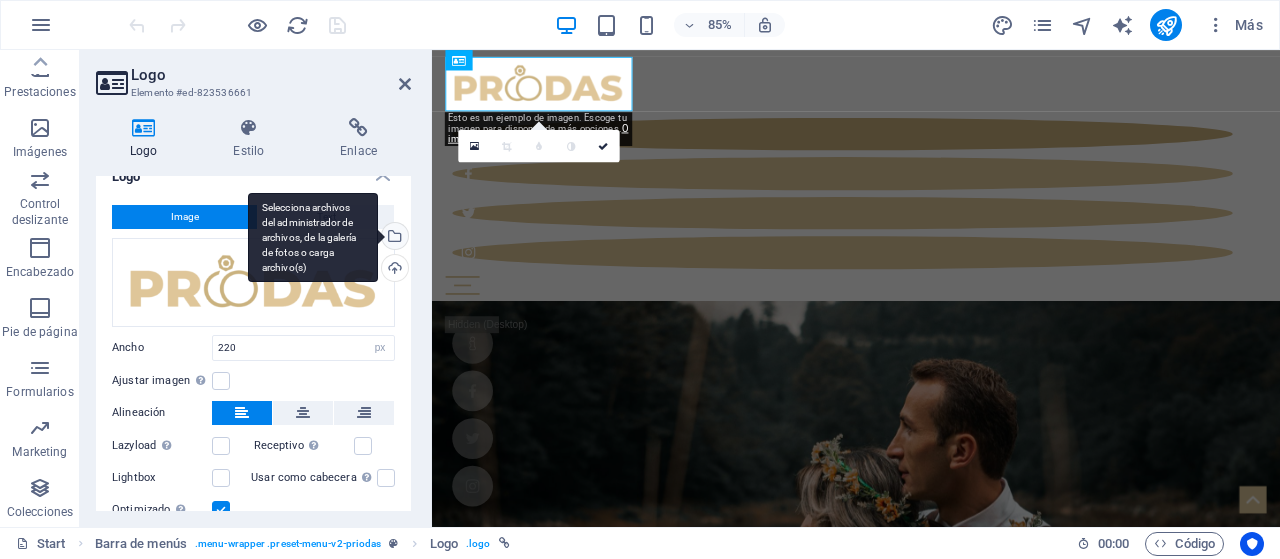 scroll, scrollTop: 0, scrollLeft: 0, axis: both 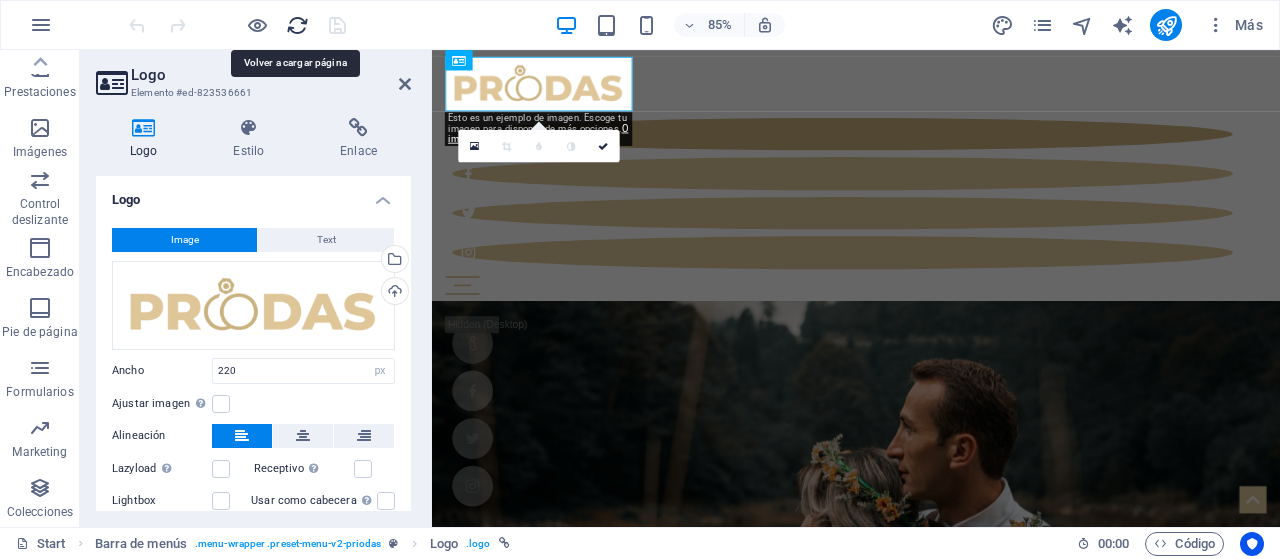 click at bounding box center [297, 25] 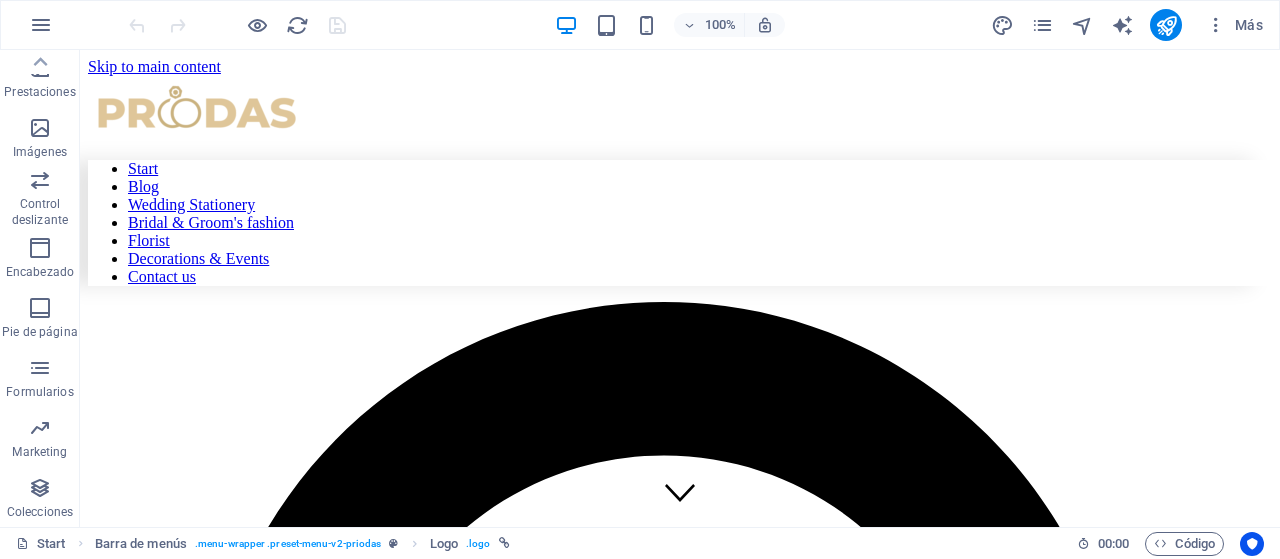 scroll, scrollTop: 0, scrollLeft: 0, axis: both 